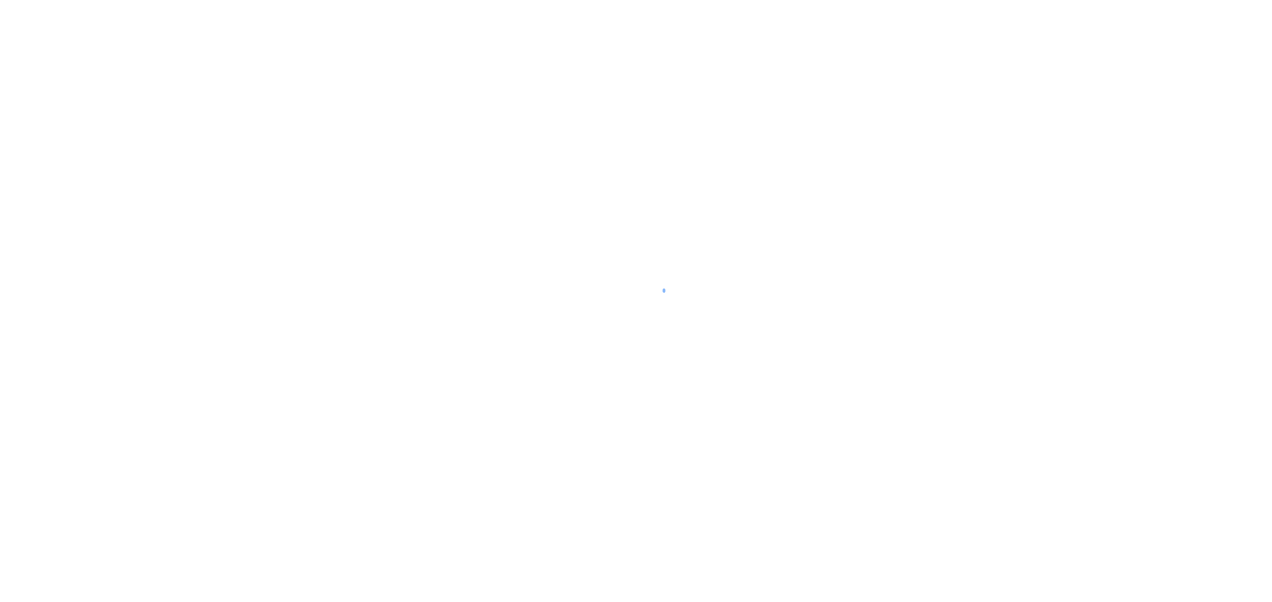 scroll, scrollTop: 0, scrollLeft: 0, axis: both 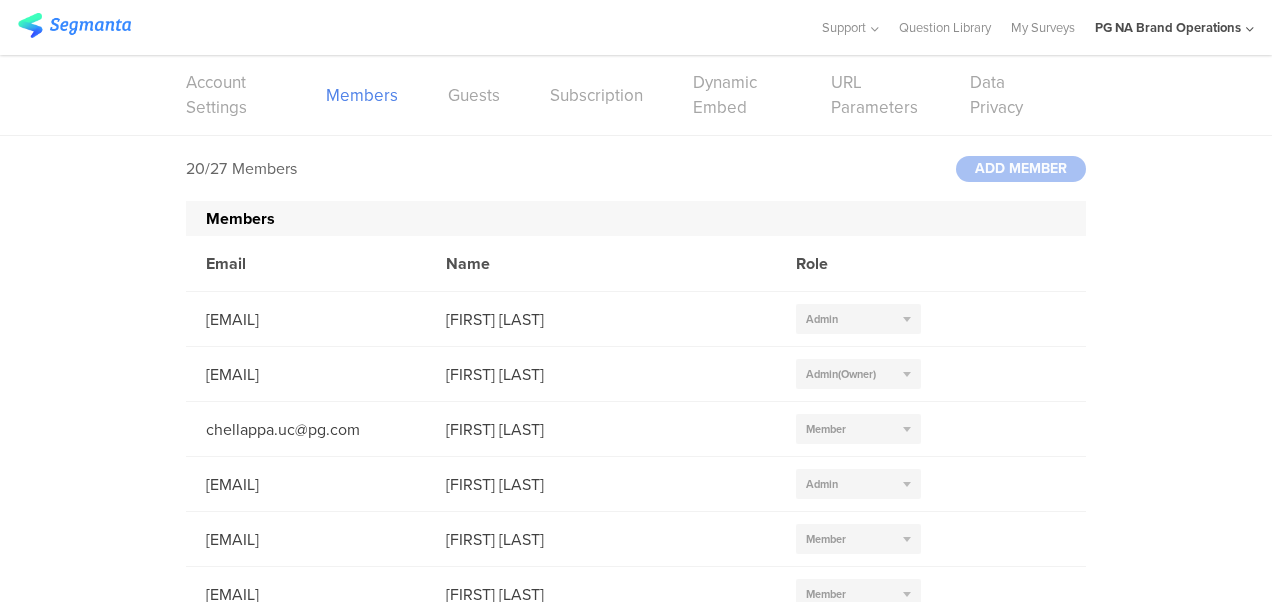 click at bounding box center (74, 25) 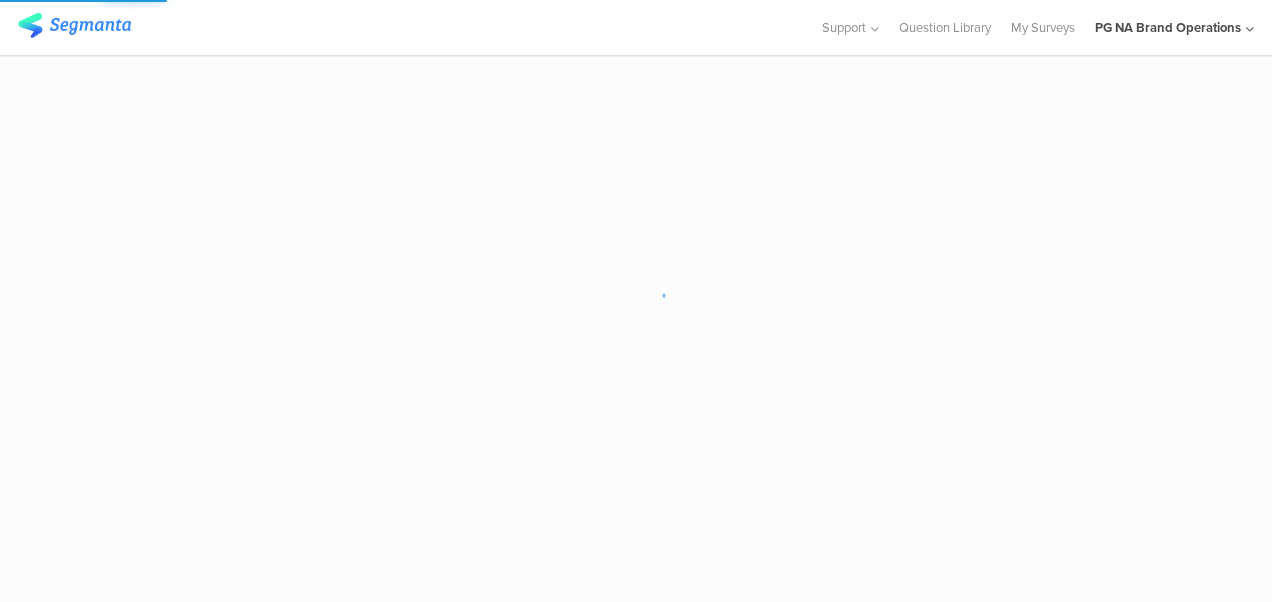 click at bounding box center [74, 25] 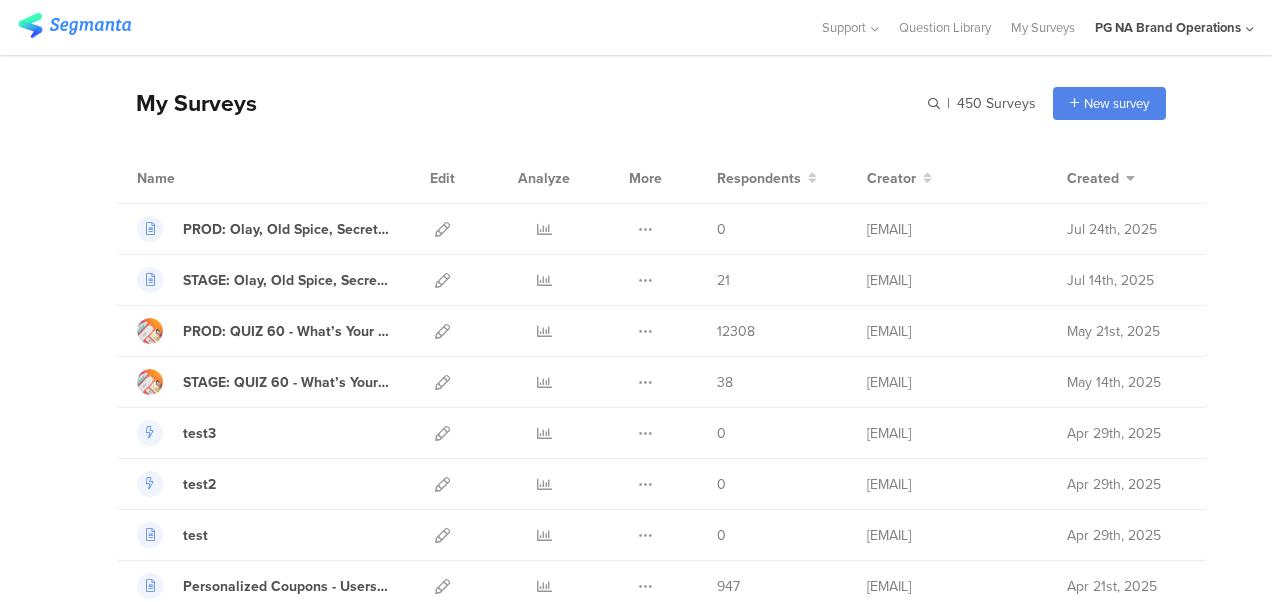 scroll, scrollTop: 0, scrollLeft: 0, axis: both 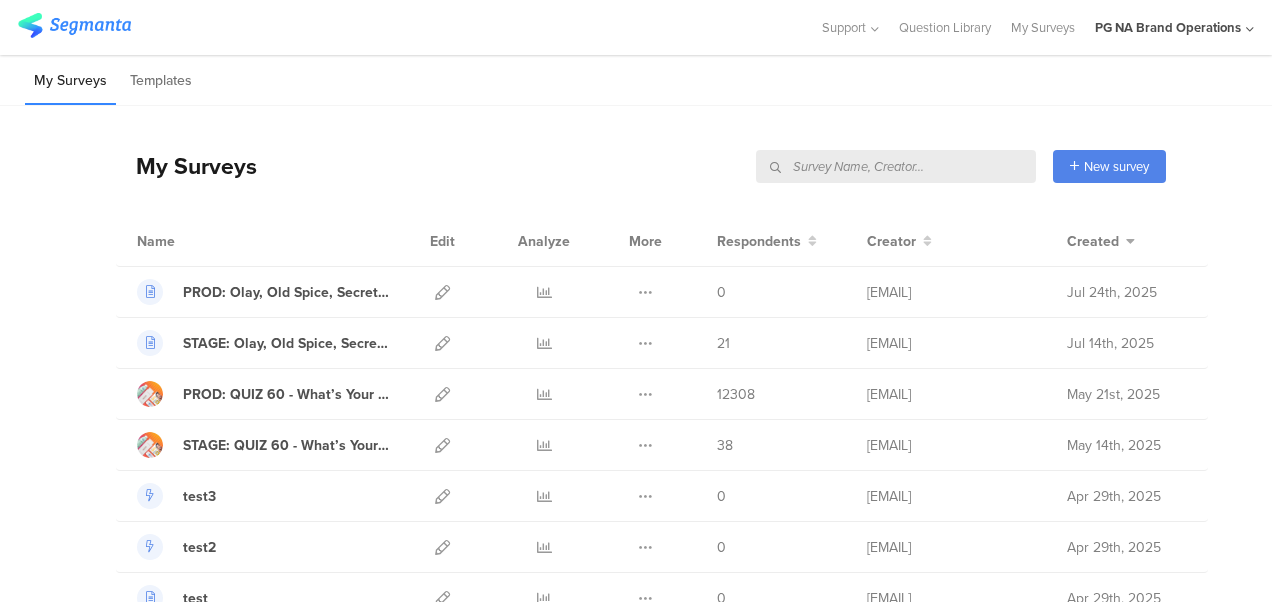 click at bounding box center [896, 166] 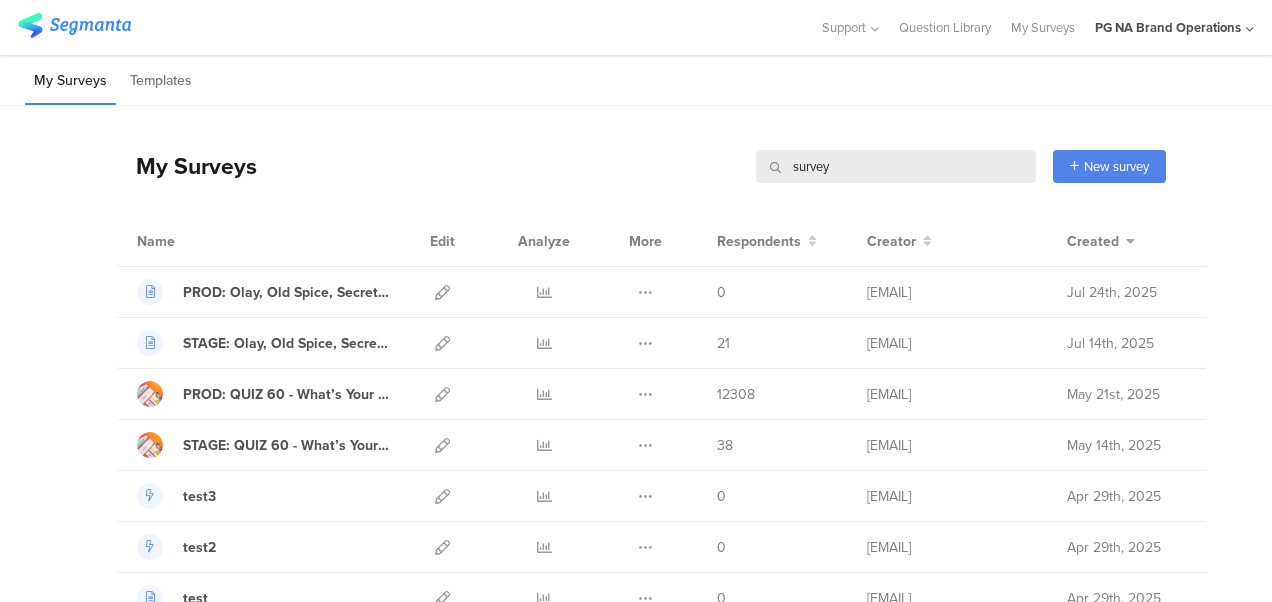 type on "survey" 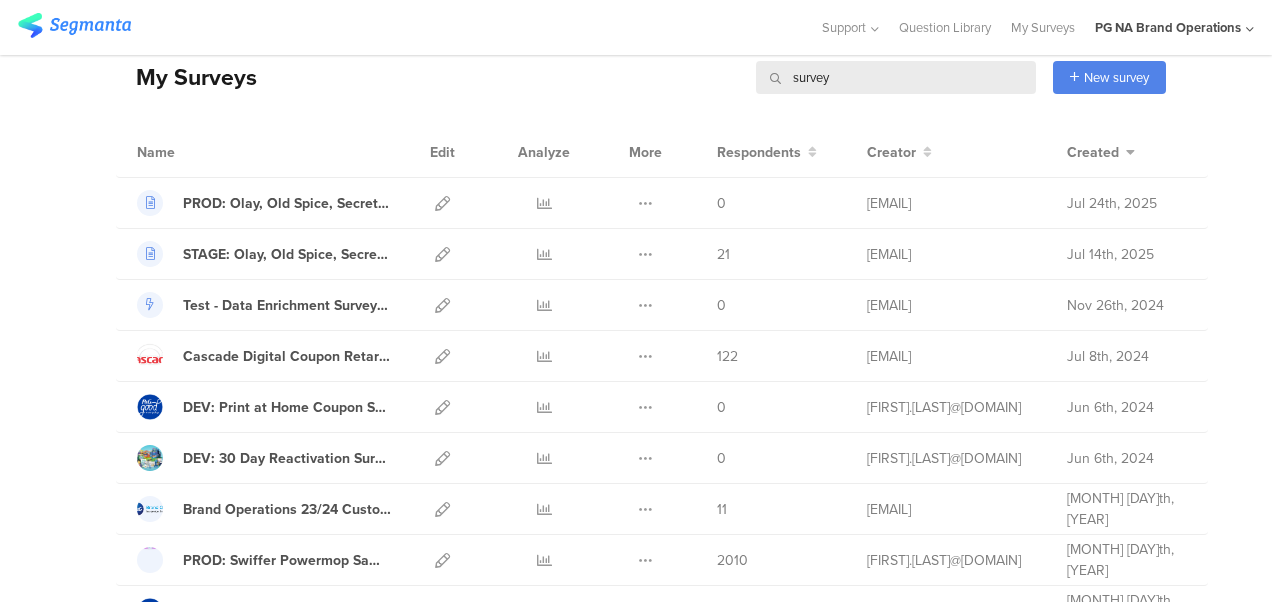 scroll, scrollTop: 0, scrollLeft: 0, axis: both 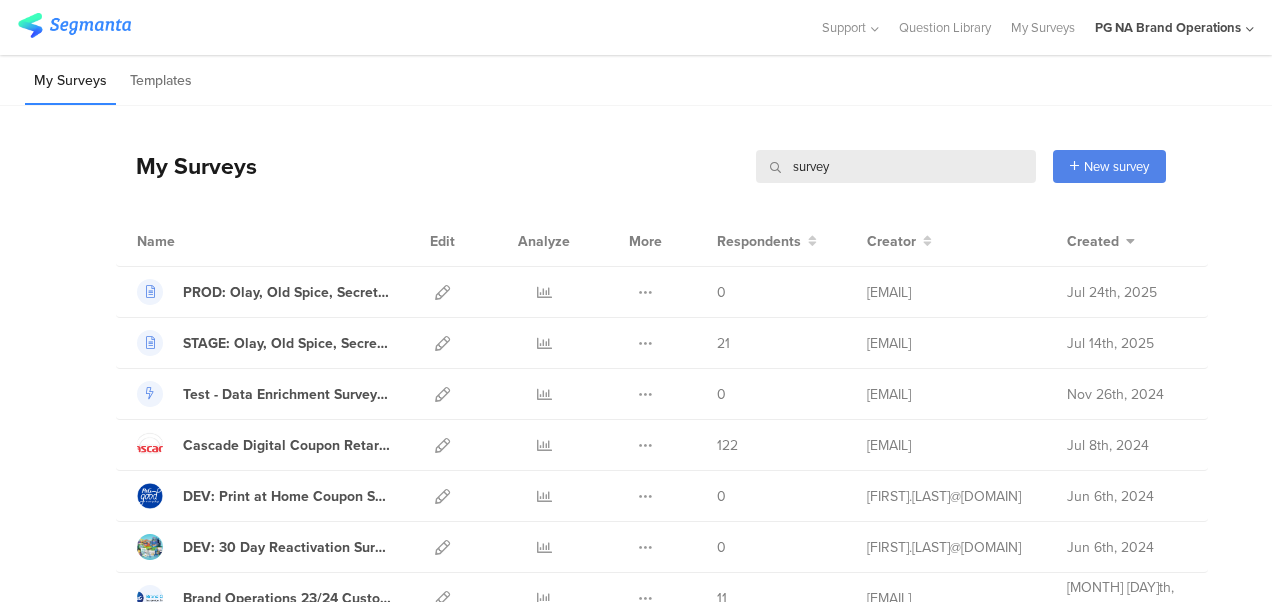 click on "survey" at bounding box center [896, 166] 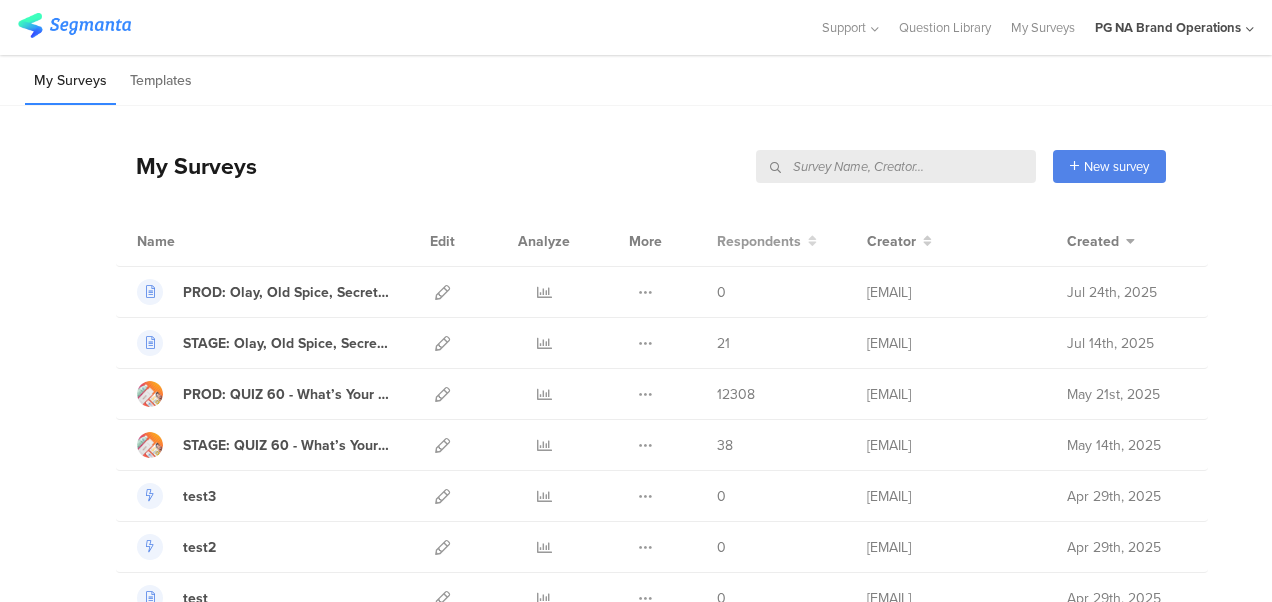 click on "Respondents" at bounding box center (759, 241) 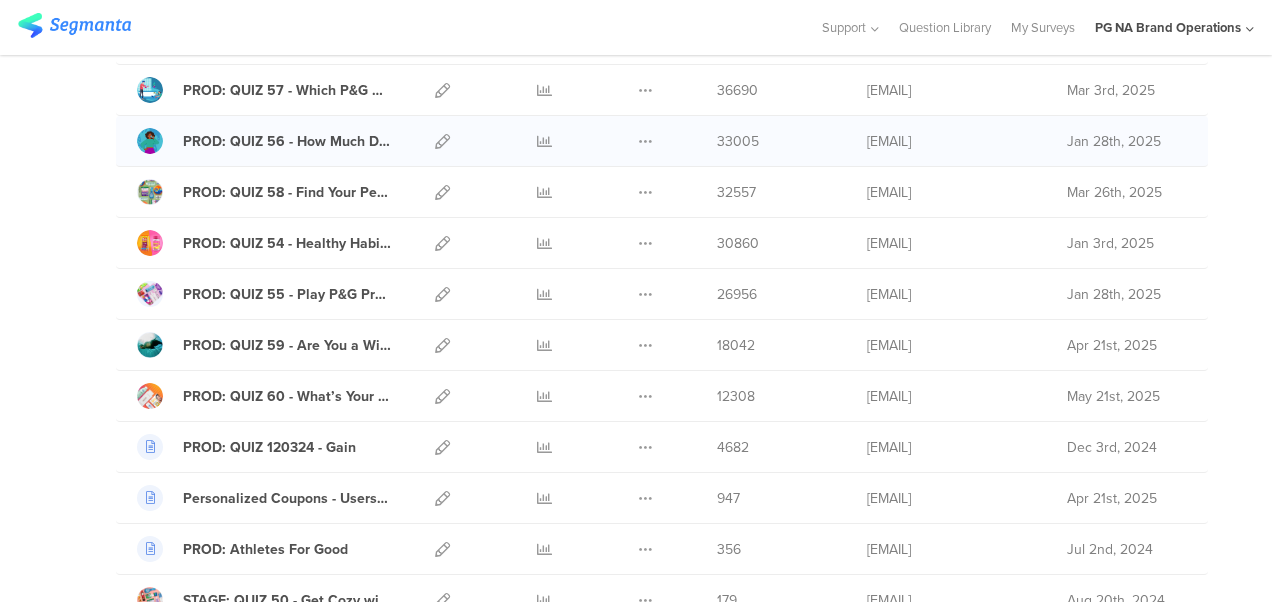 scroll, scrollTop: 0, scrollLeft: 0, axis: both 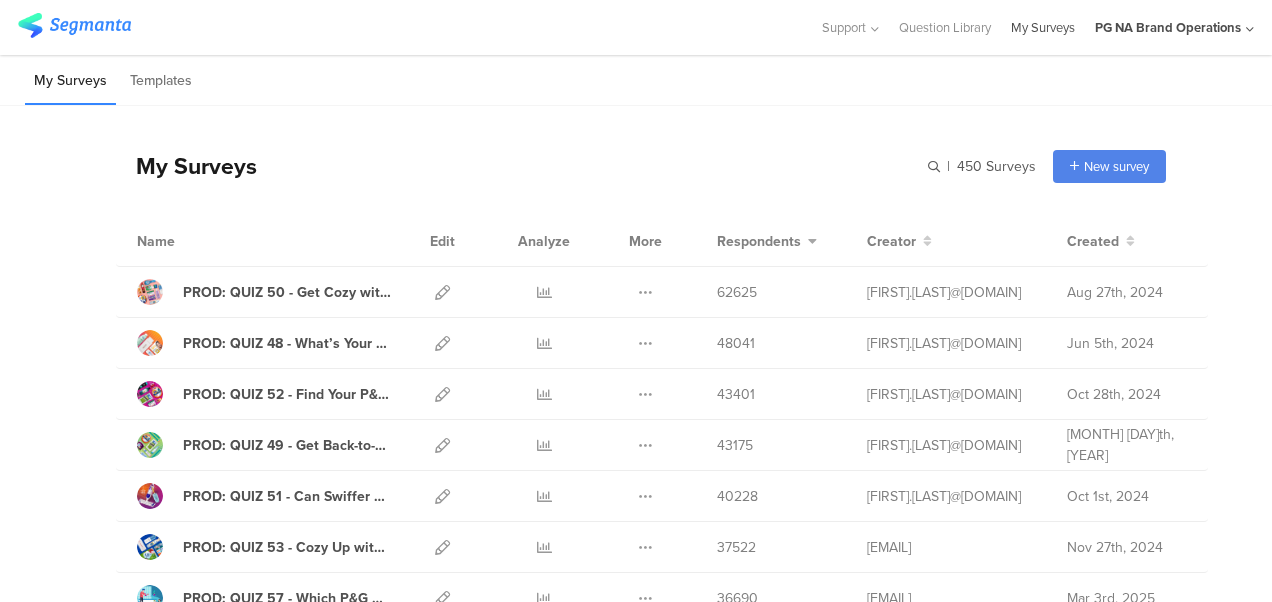 click on "My Surveys" at bounding box center (1043, 27) 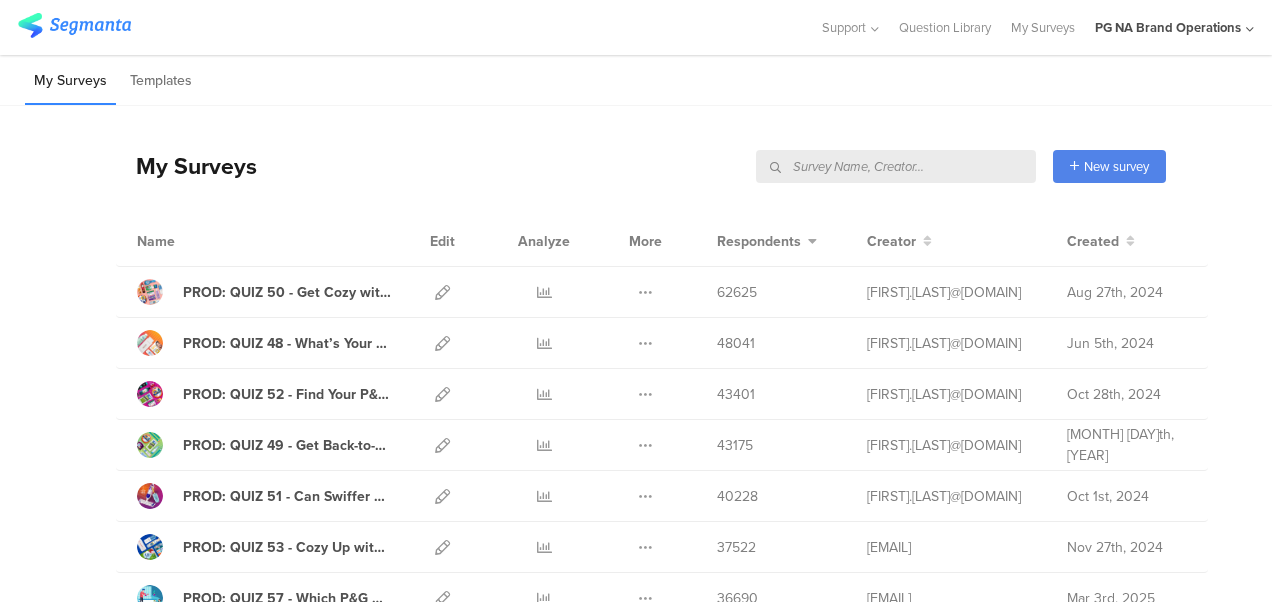 click at bounding box center (896, 166) 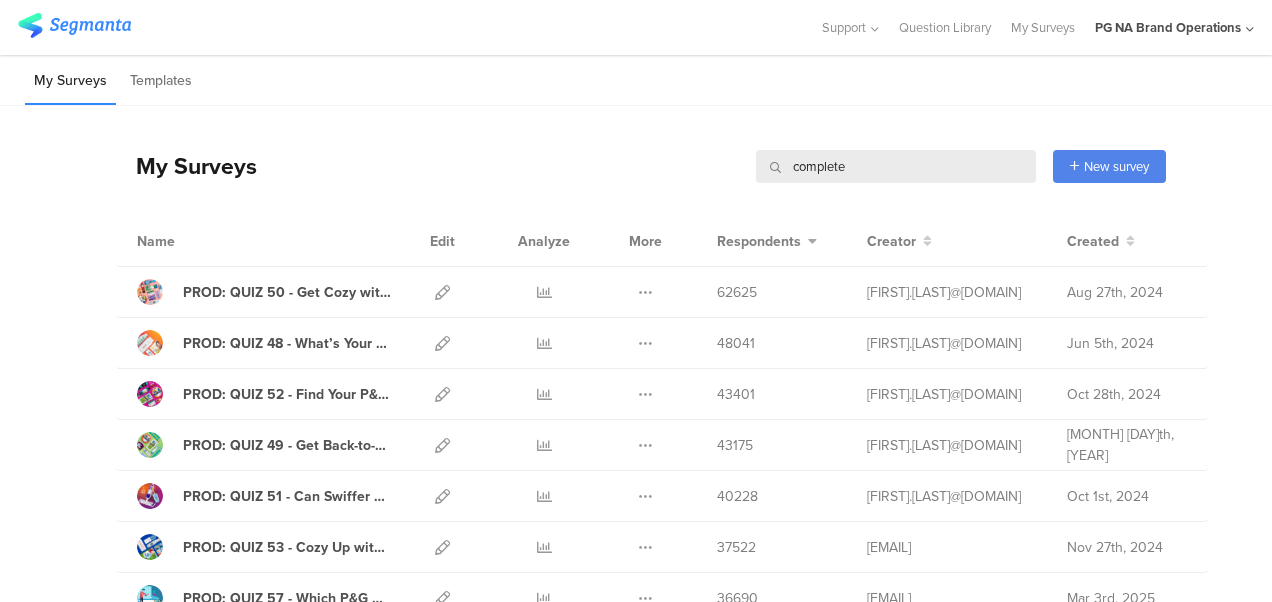 type on "complete" 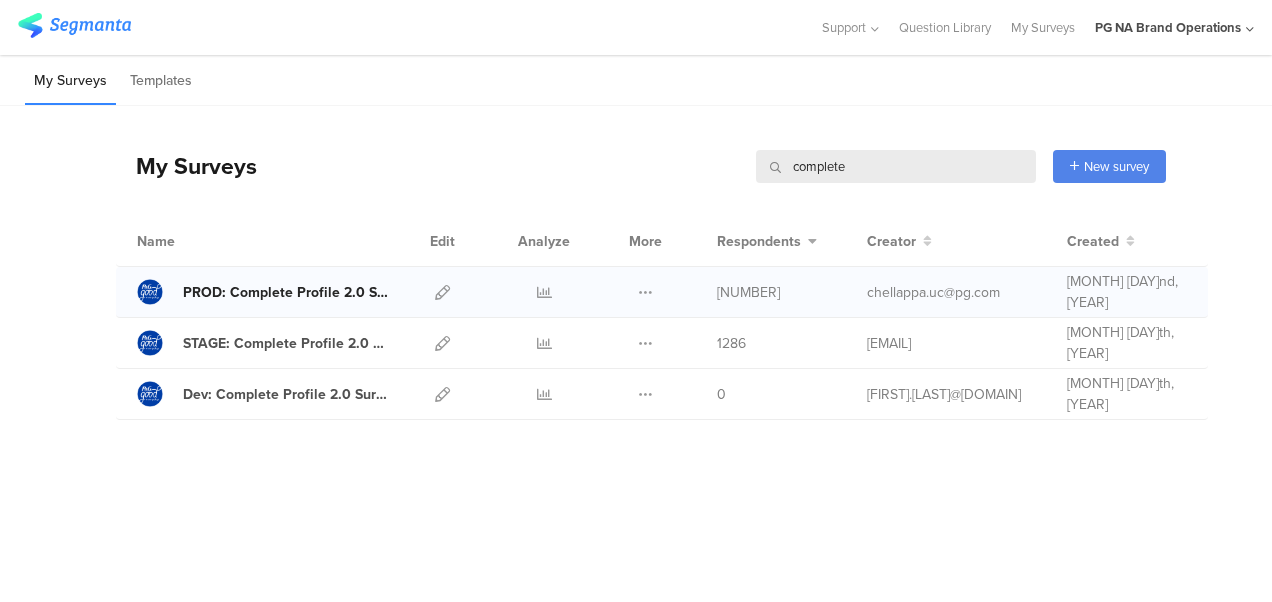 click on "PROD: Complete Profile 2.0 Survey" at bounding box center [287, 292] 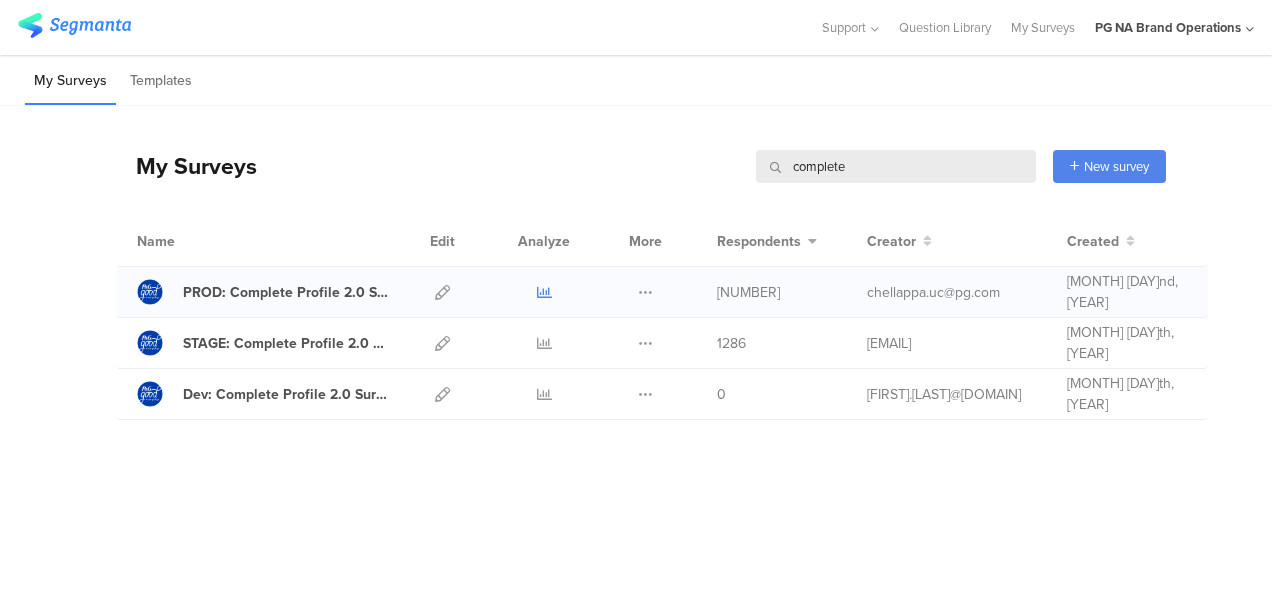 click at bounding box center [544, 292] 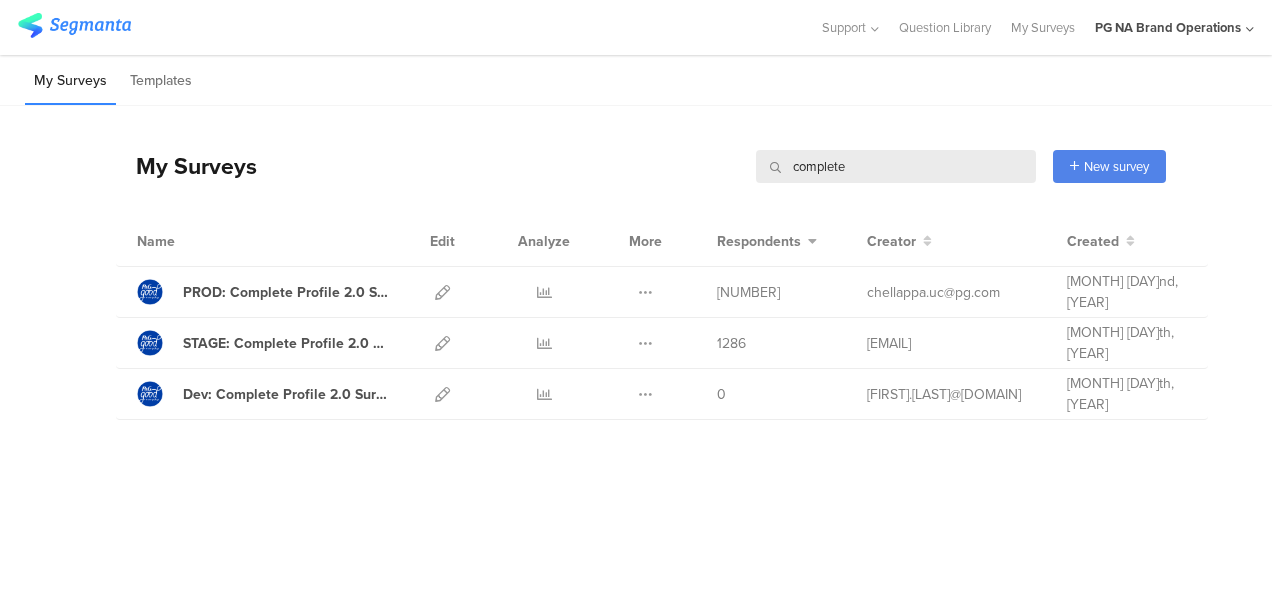 click on "complete" at bounding box center [896, 166] 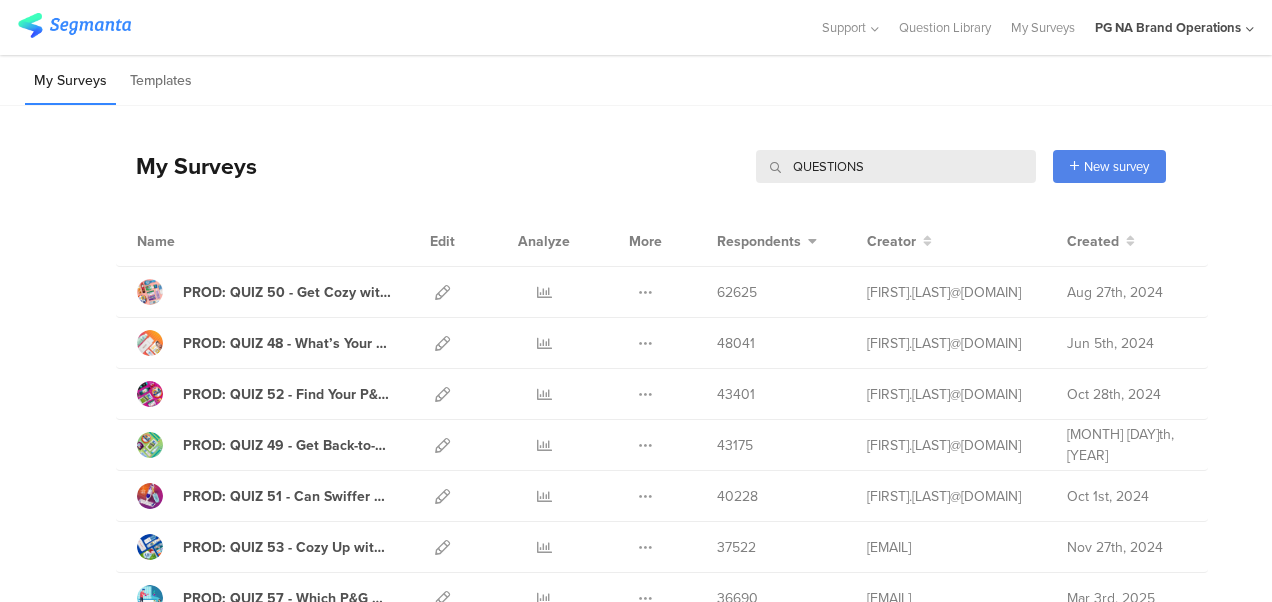 type on "QUESTIONS" 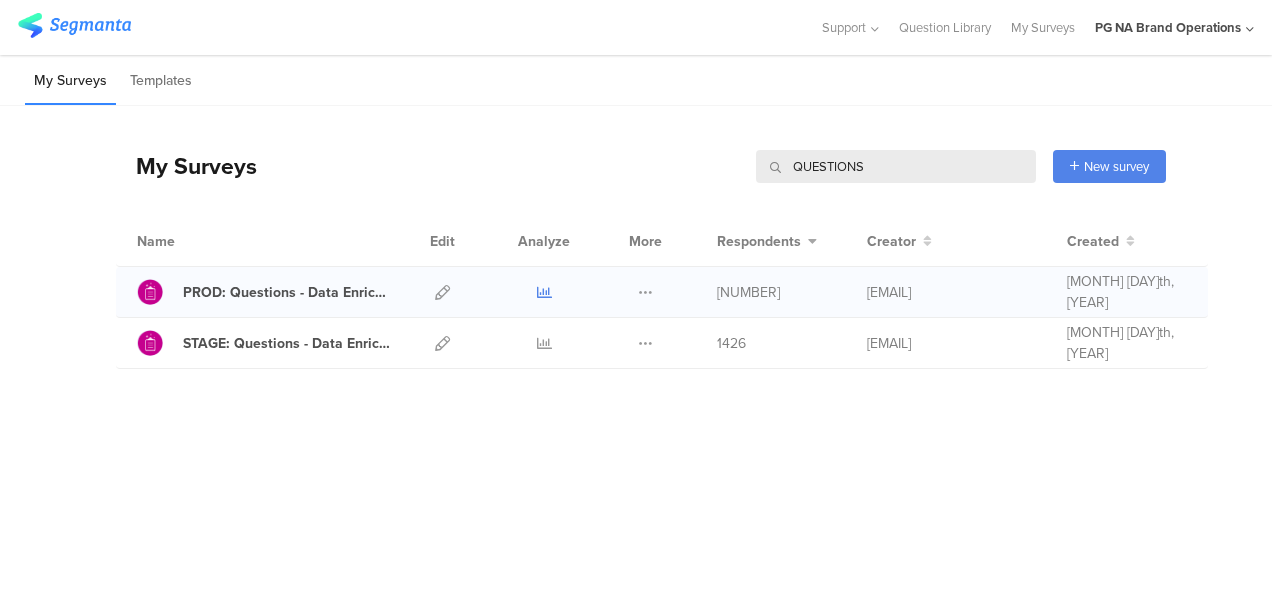 click at bounding box center [544, 292] 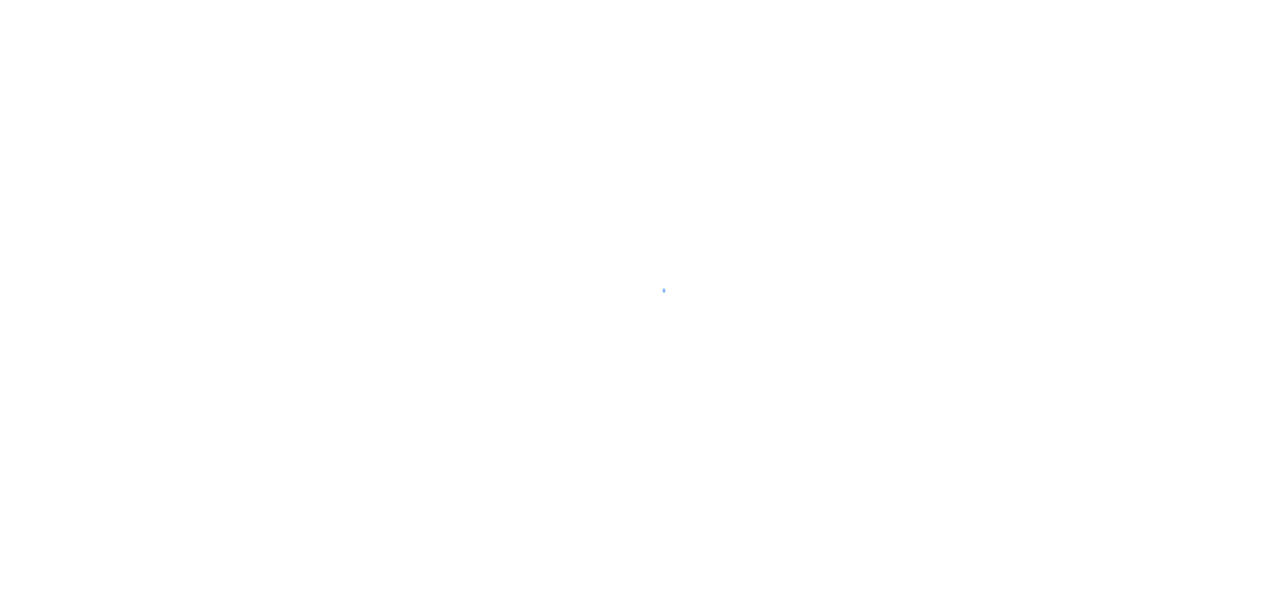 scroll, scrollTop: 0, scrollLeft: 0, axis: both 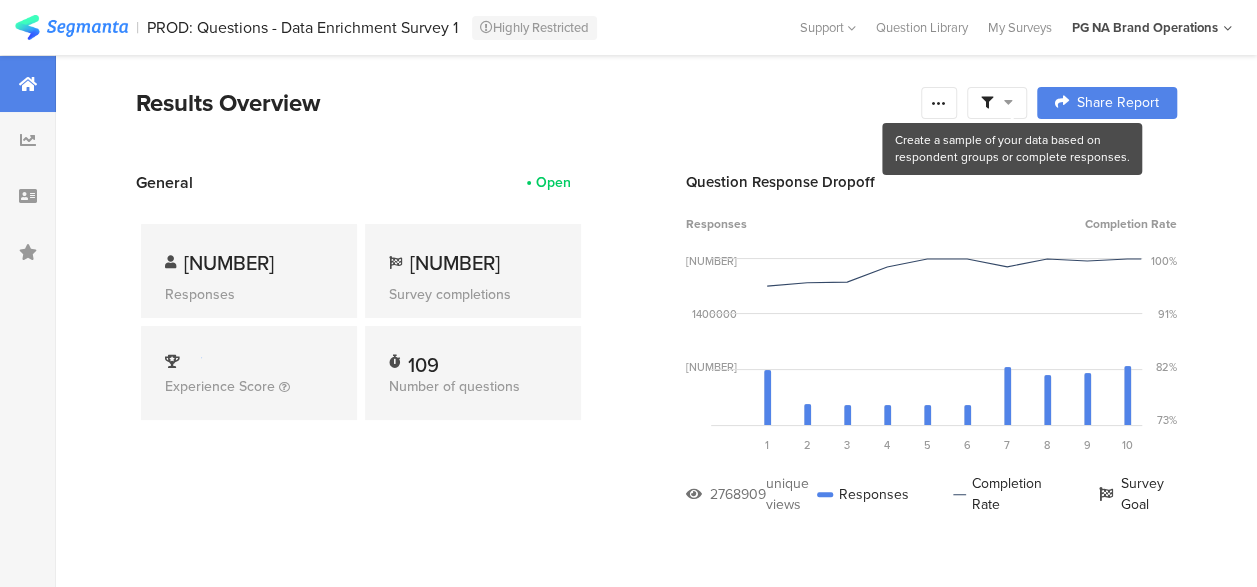 click at bounding box center [1008, 102] 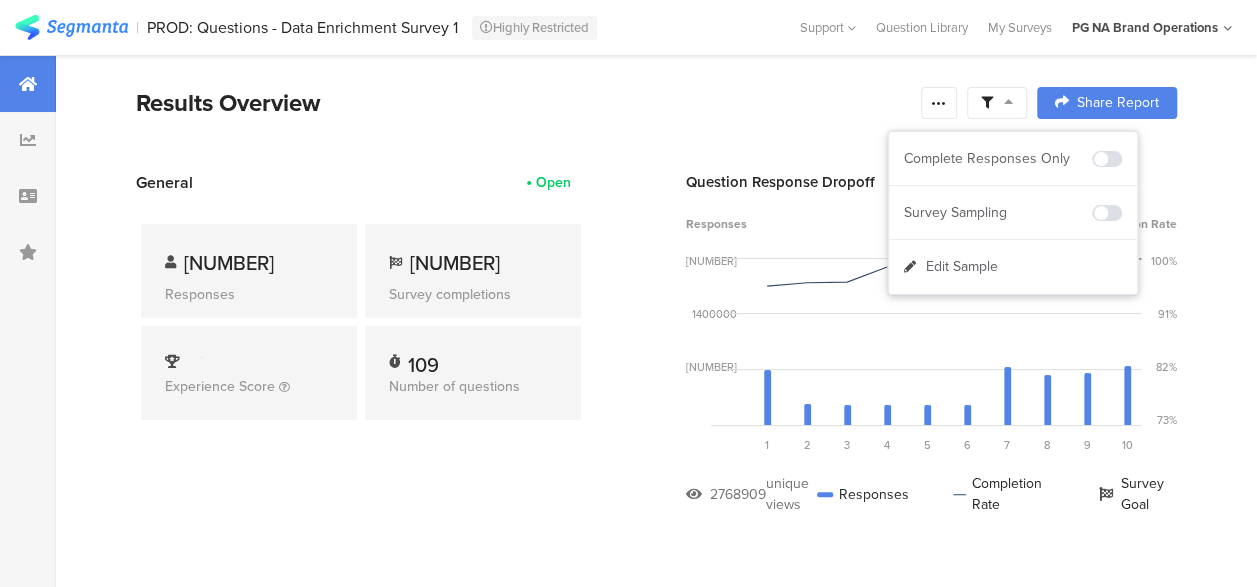 drag, startPoint x: 765, startPoint y: 143, endPoint x: 954, endPoint y: 130, distance: 189.44656 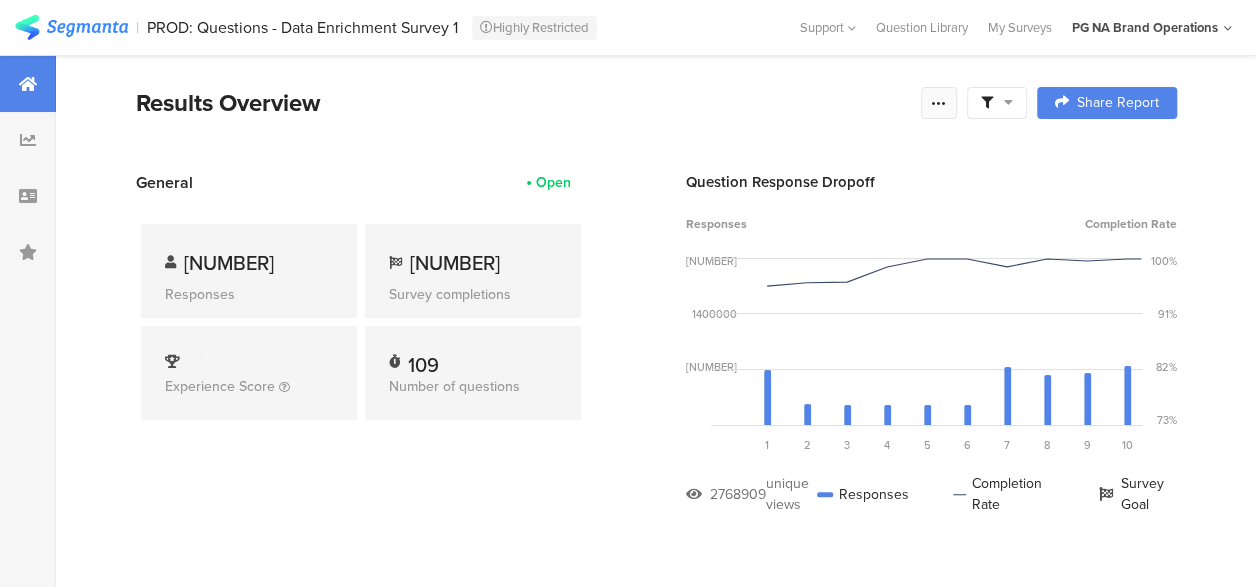 click at bounding box center [939, 103] 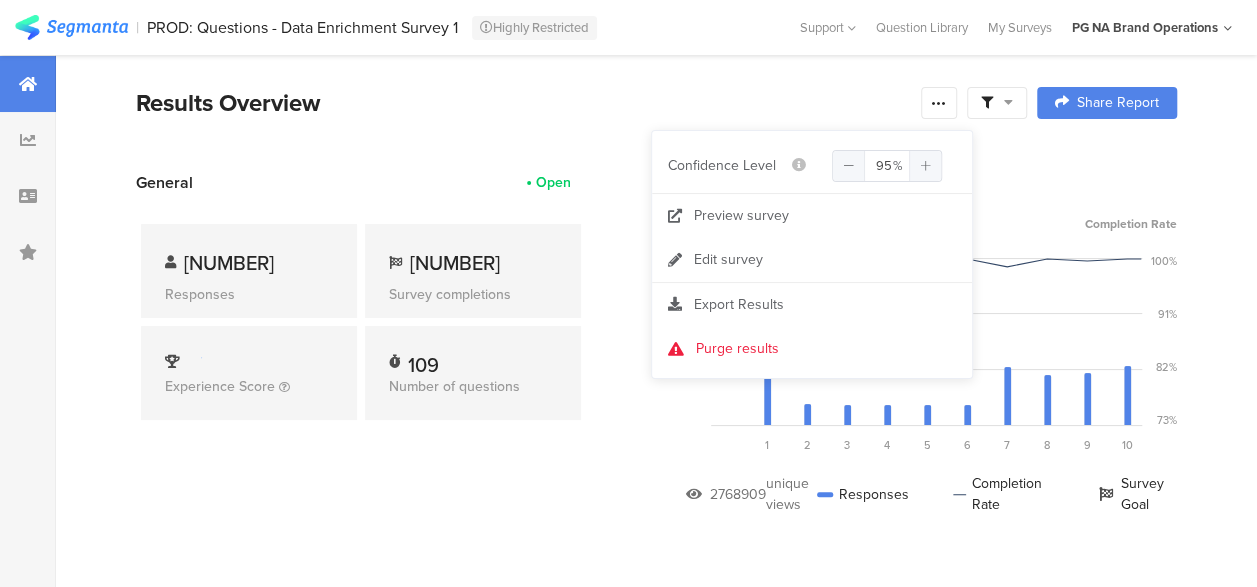 click at bounding box center [997, 103] 